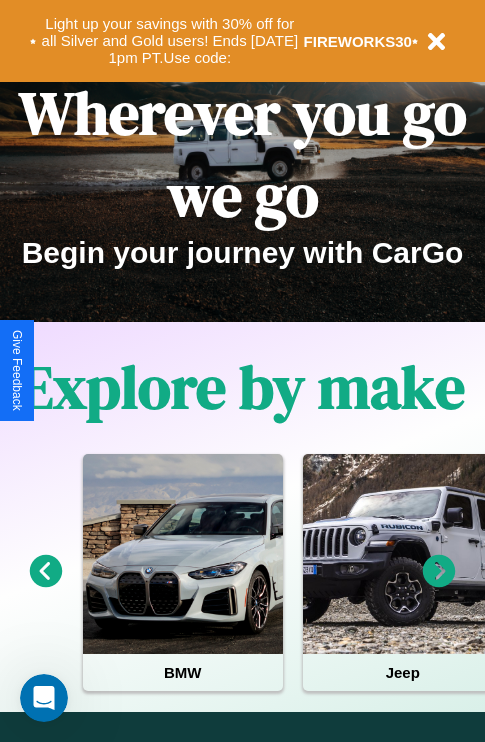 scroll, scrollTop: 0, scrollLeft: 0, axis: both 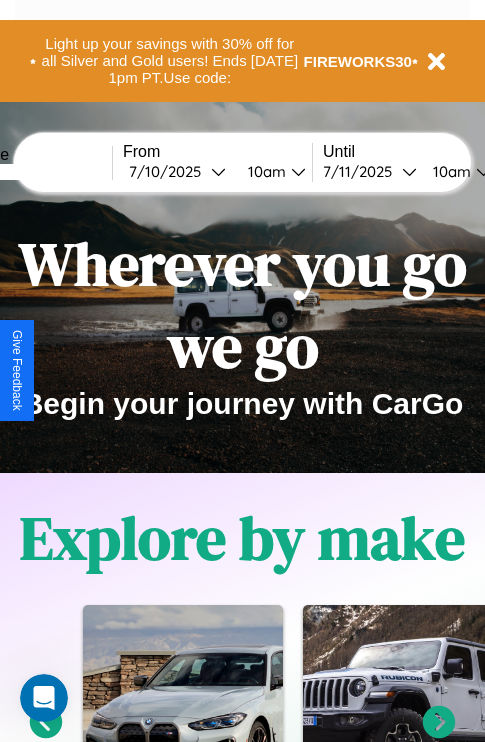 click at bounding box center (37, 172) 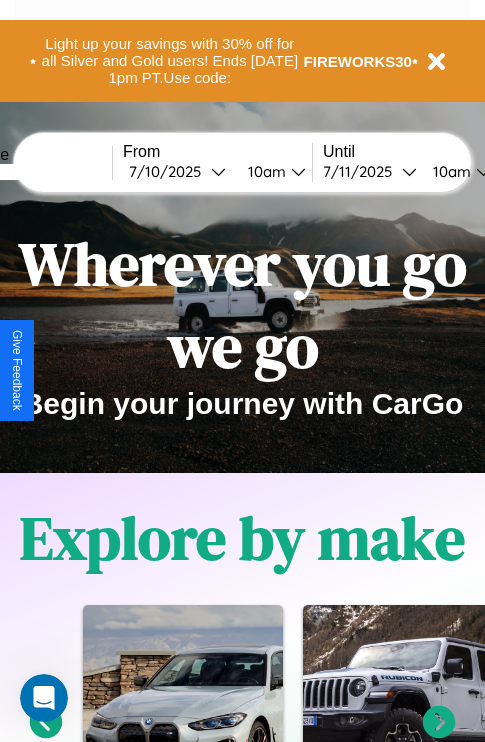 type on "******" 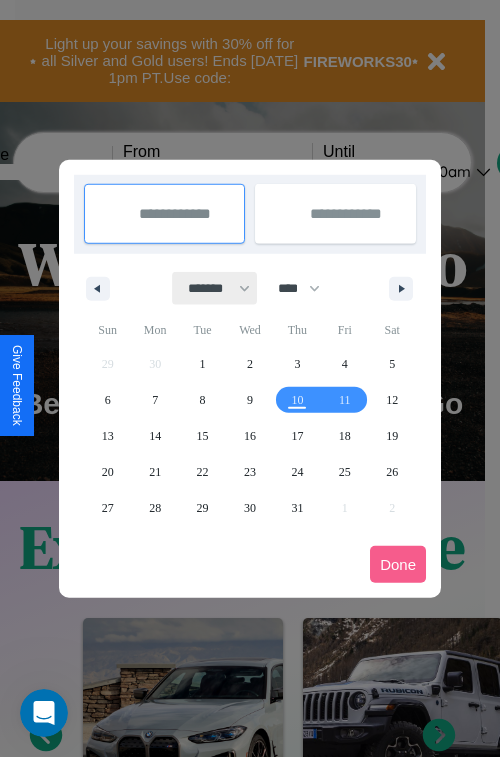 click on "******* ******** ***** ***** *** **** **** ****** ********* ******* ******** ********" at bounding box center (215, 288) 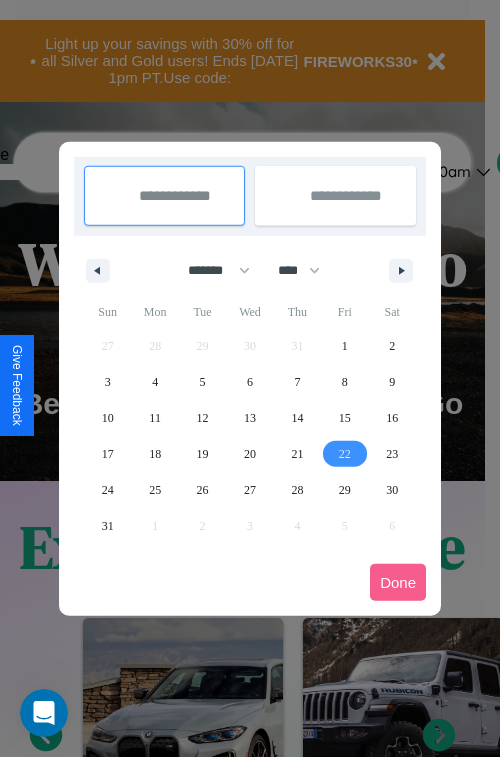 click on "22" at bounding box center [345, 454] 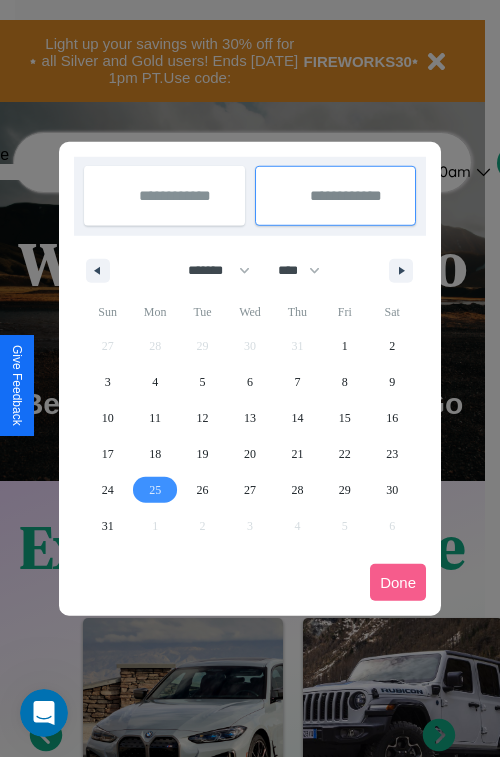click on "25" at bounding box center (155, 490) 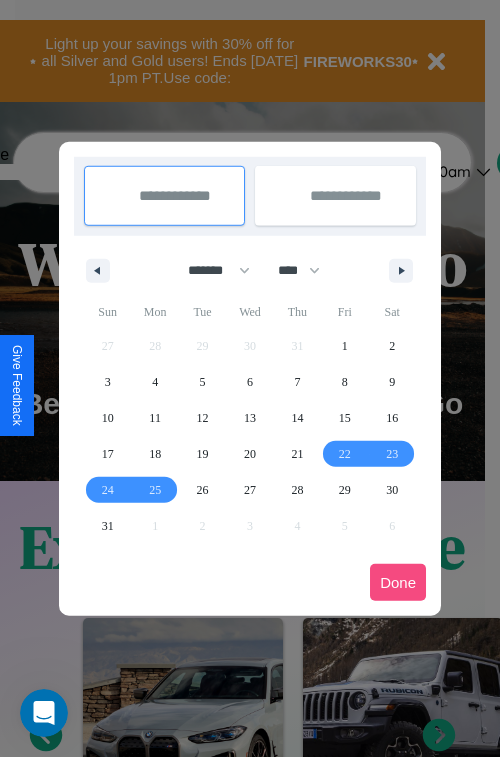 click on "Done" at bounding box center [398, 582] 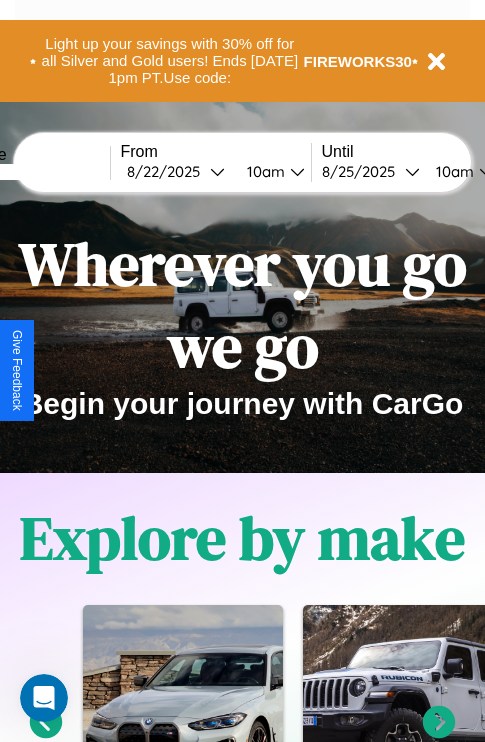 click on "10am" at bounding box center (263, 171) 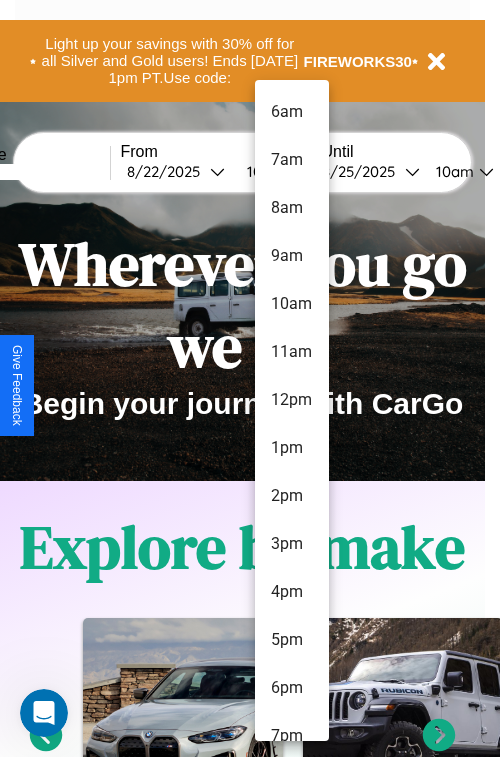 click on "7am" at bounding box center (292, 160) 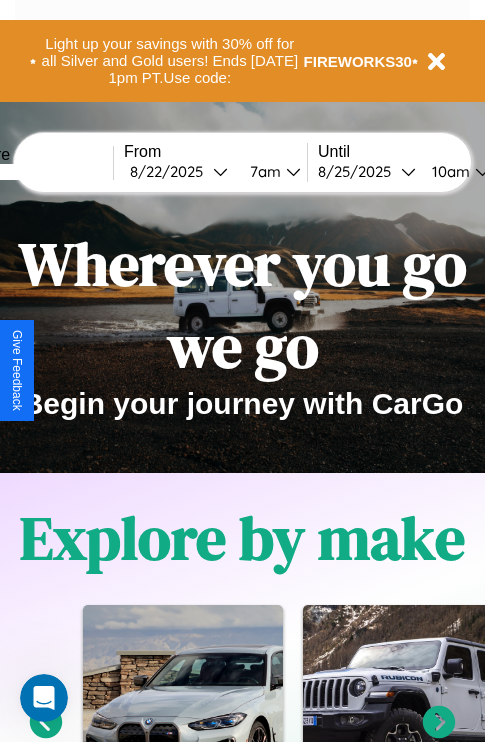 click on "10am" at bounding box center [448, 171] 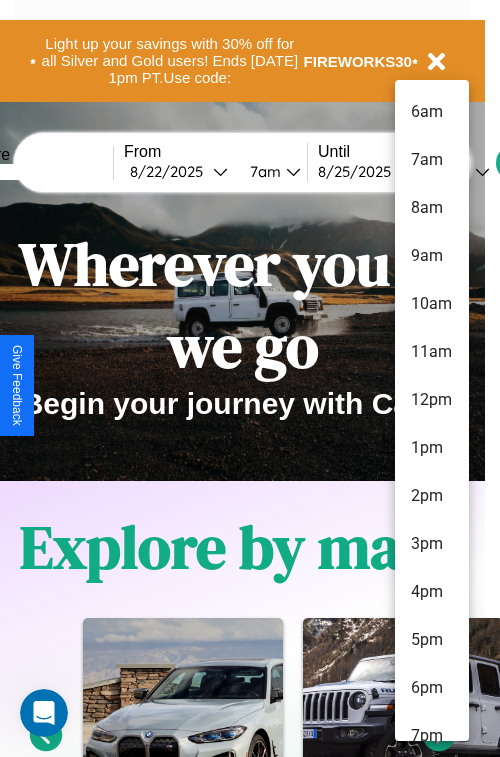 click on "4pm" at bounding box center [432, 592] 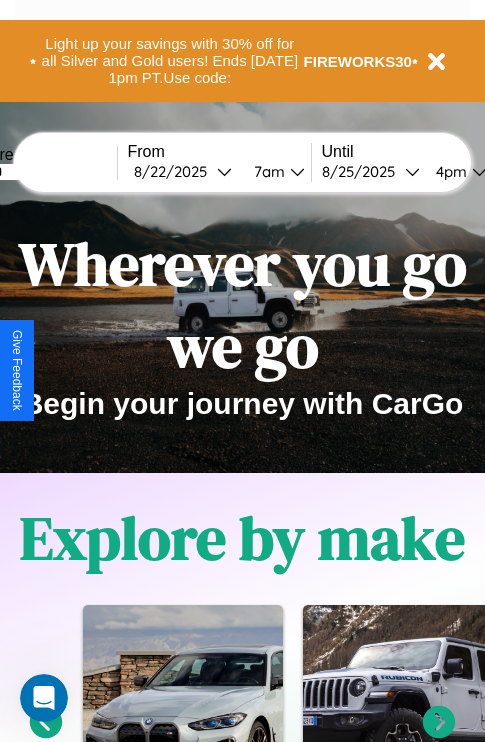 scroll, scrollTop: 0, scrollLeft: 70, axis: horizontal 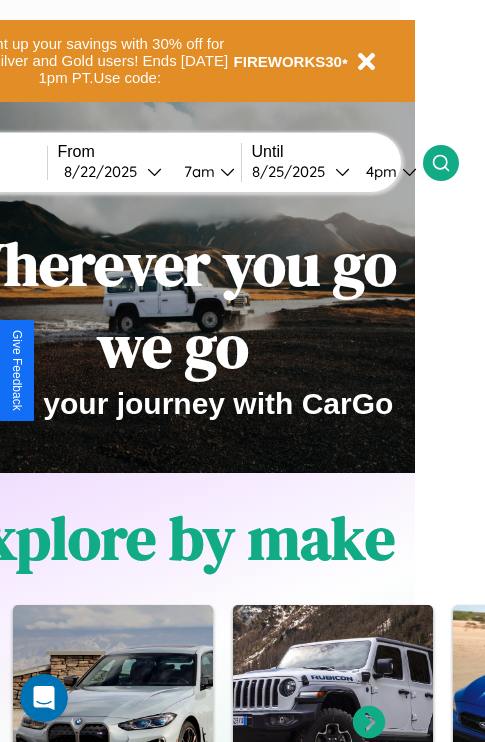 click 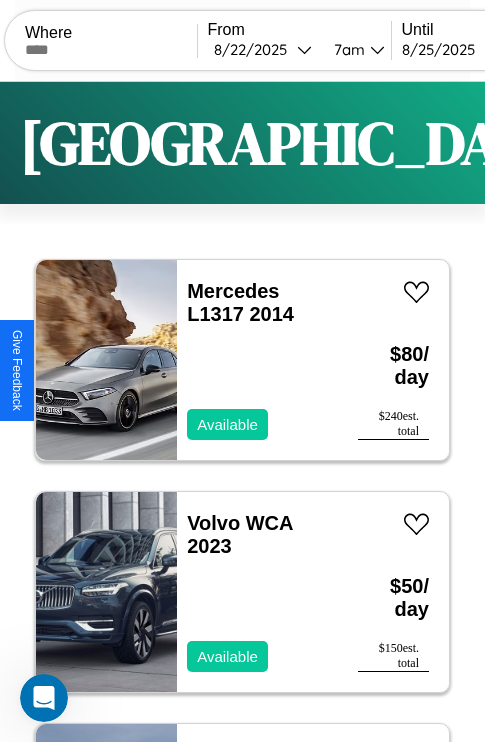 scroll, scrollTop: 95, scrollLeft: 0, axis: vertical 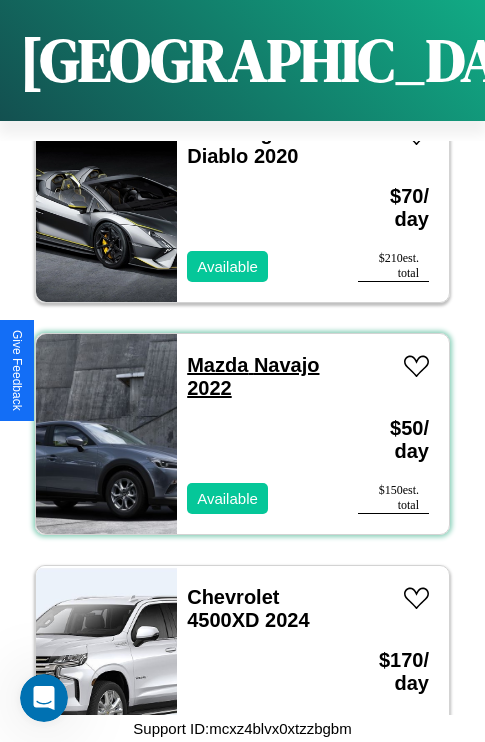 click on "Mazda   Navajo   2022" at bounding box center (253, 376) 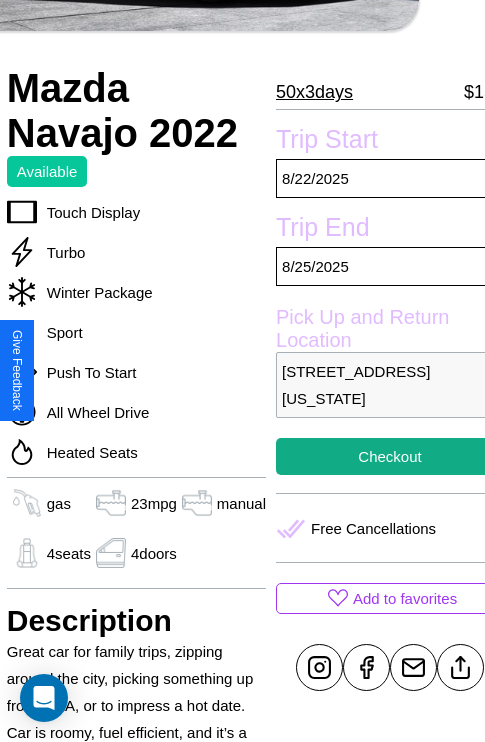 scroll, scrollTop: 426, scrollLeft: 68, axis: both 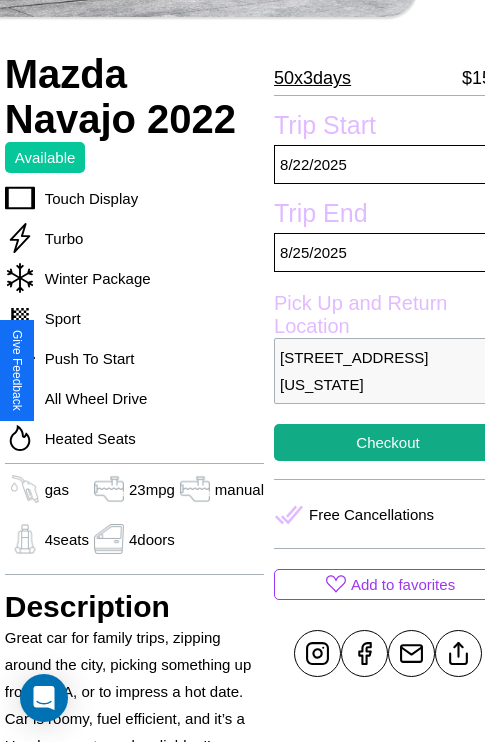 click on "[STREET_ADDRESS][US_STATE]" at bounding box center [388, 371] 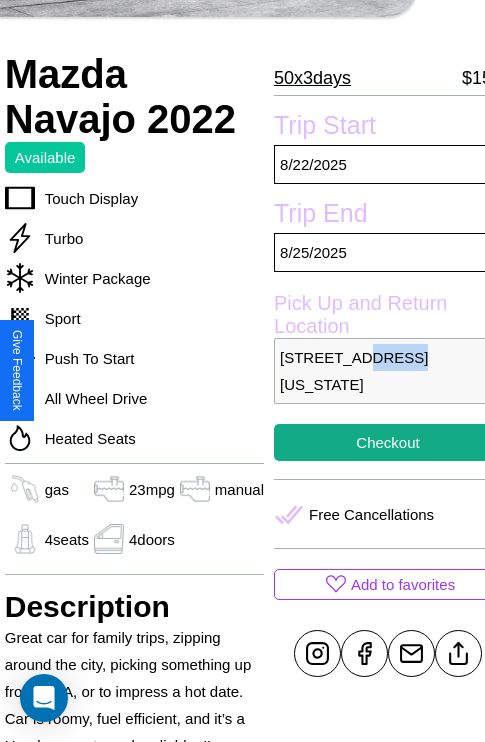 click on "[STREET_ADDRESS][US_STATE]" at bounding box center (388, 371) 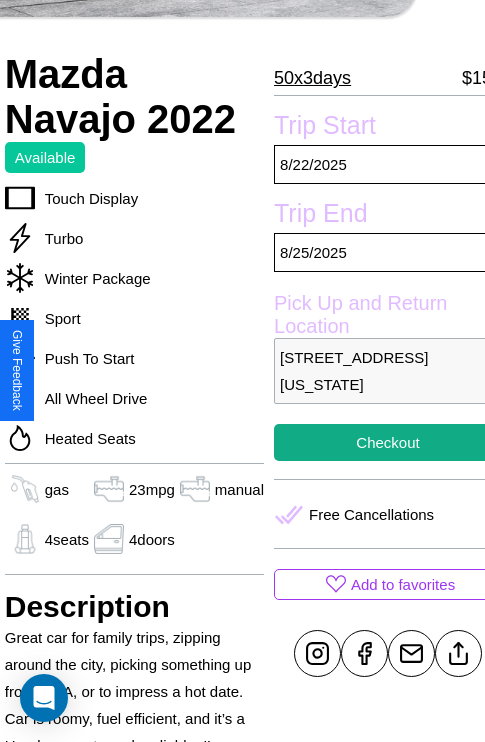 click on "[STREET_ADDRESS][US_STATE]" at bounding box center (388, 371) 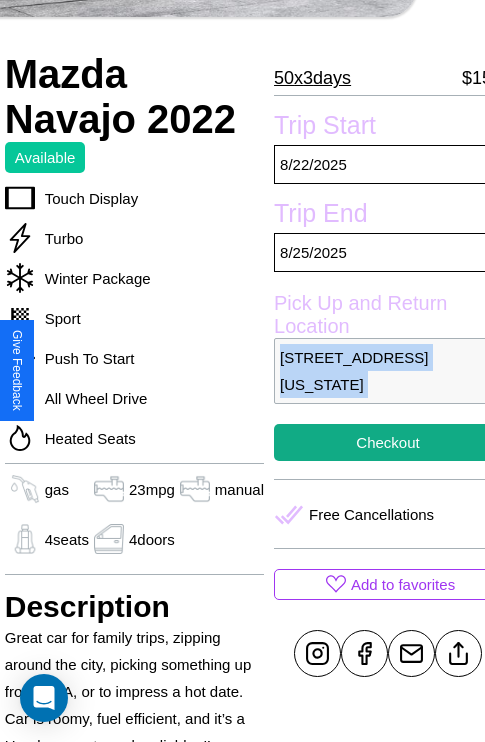 click on "[STREET_ADDRESS][US_STATE]" at bounding box center (388, 371) 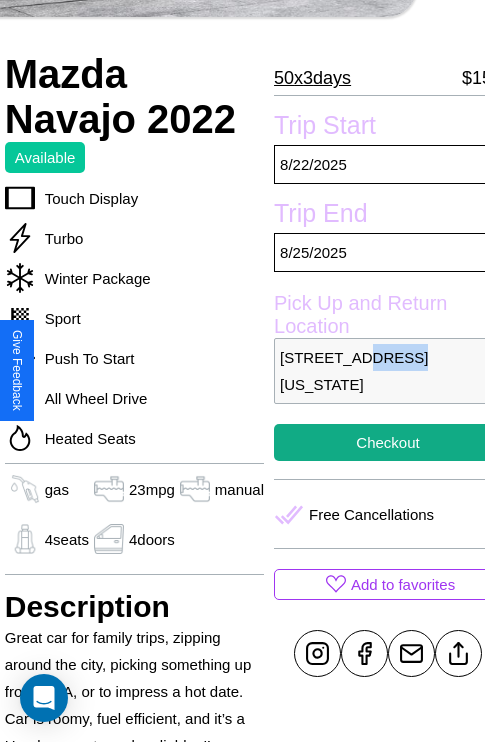 click on "[STREET_ADDRESS][US_STATE]" at bounding box center [388, 371] 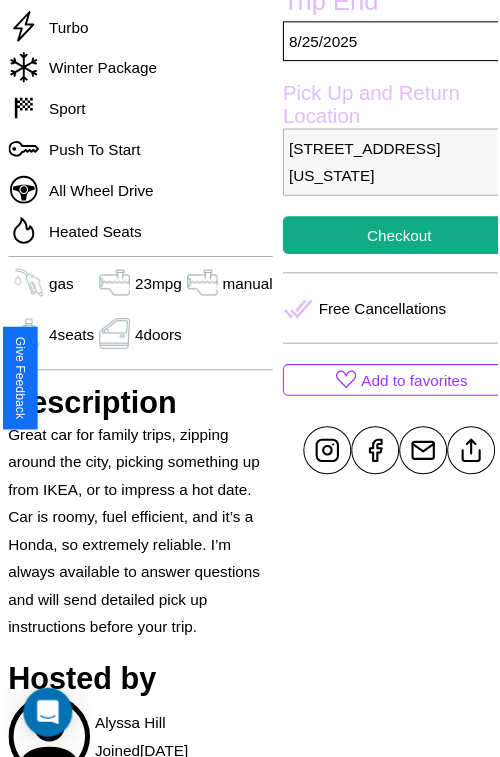 scroll, scrollTop: 639, scrollLeft: 68, axis: both 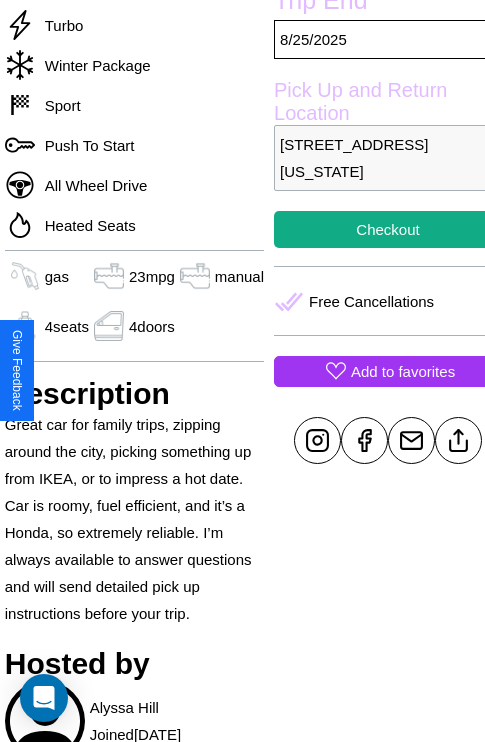 click on "Add to favorites" at bounding box center [403, 371] 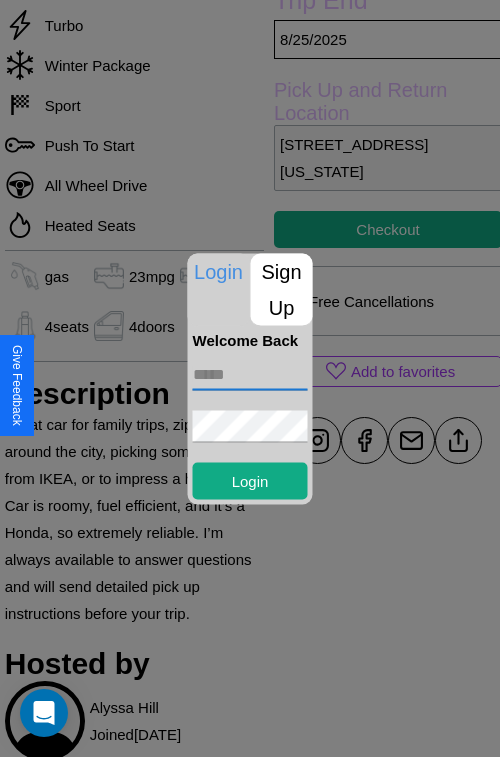 click at bounding box center (250, 374) 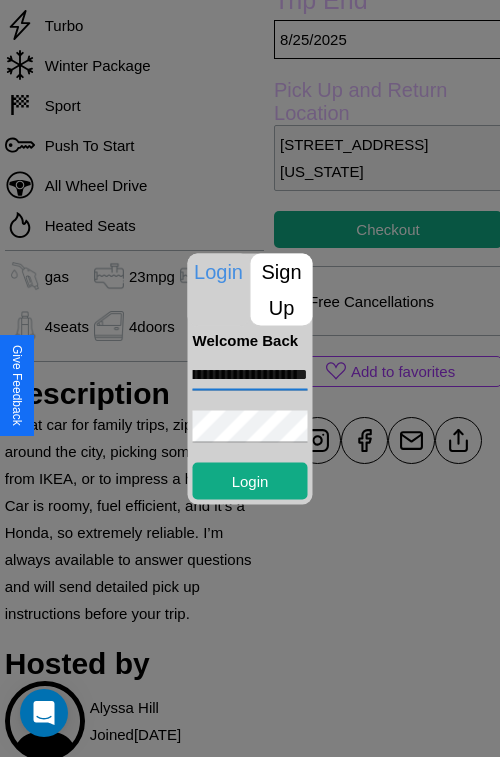 scroll, scrollTop: 0, scrollLeft: 77, axis: horizontal 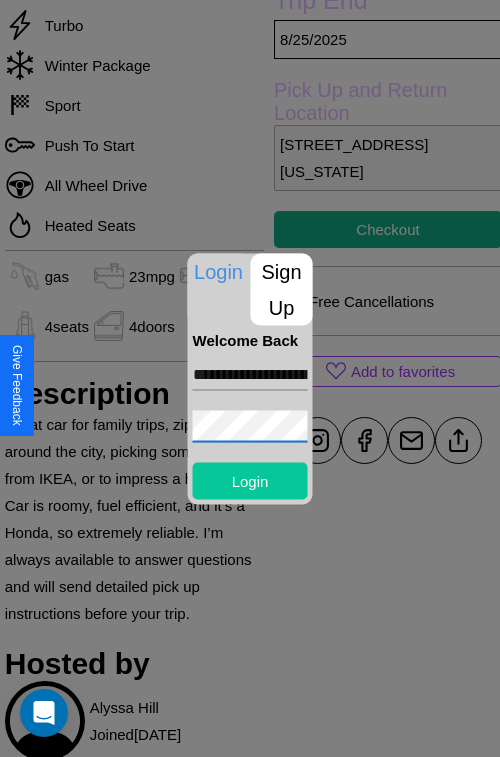 click on "Login" at bounding box center [250, 480] 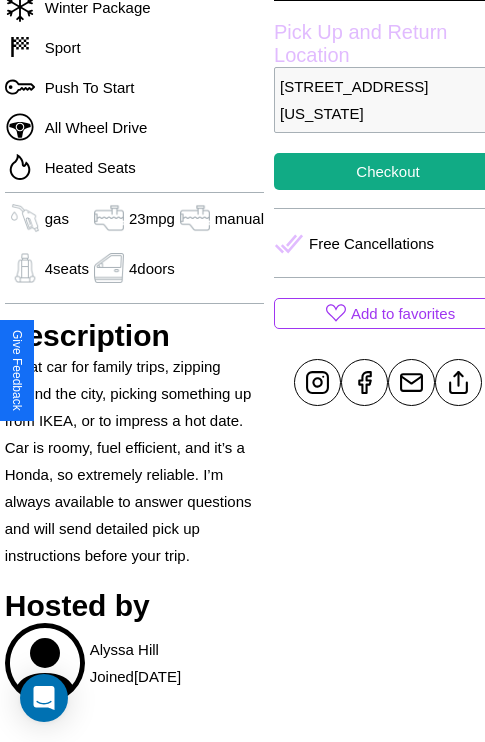 scroll, scrollTop: 708, scrollLeft: 68, axis: both 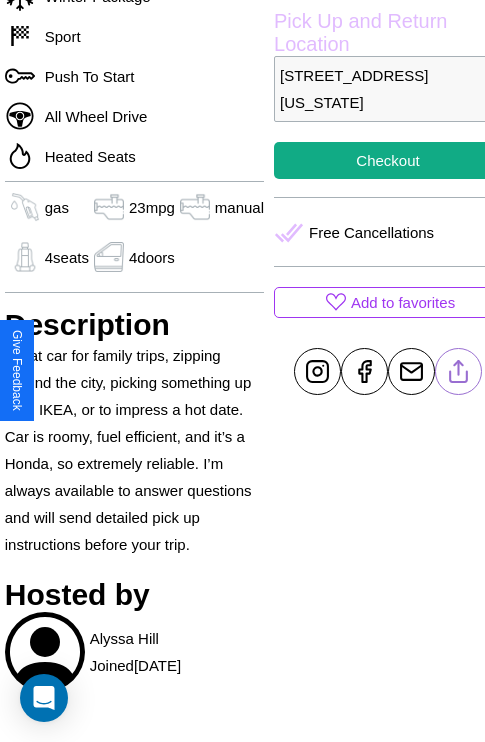 click 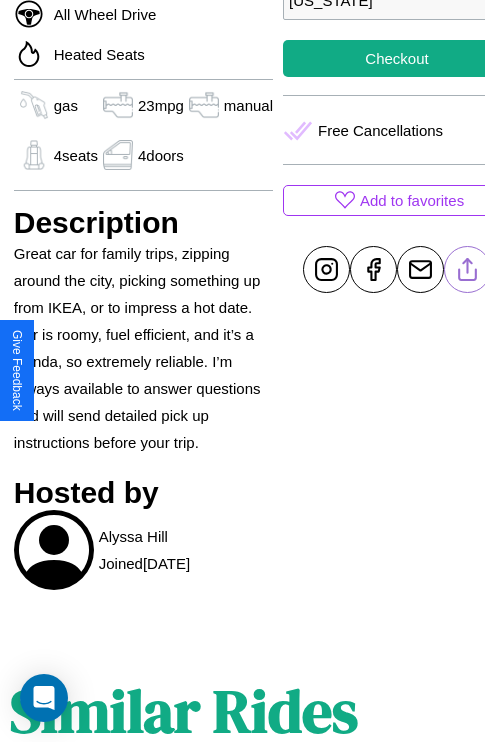 scroll, scrollTop: 1161, scrollLeft: 30, axis: both 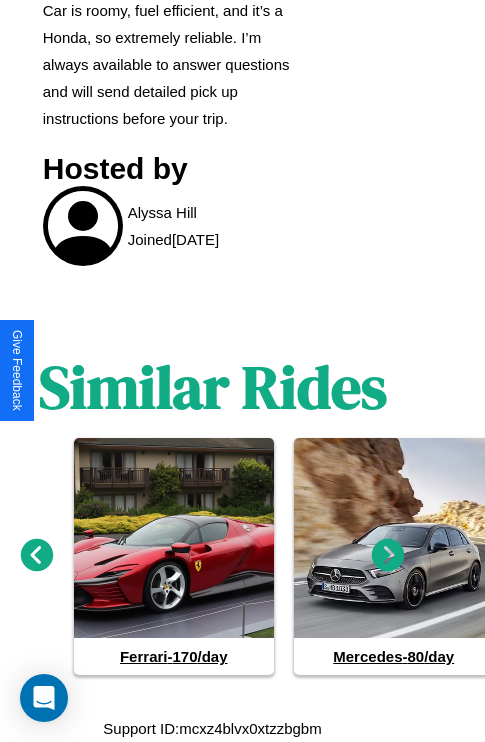 click 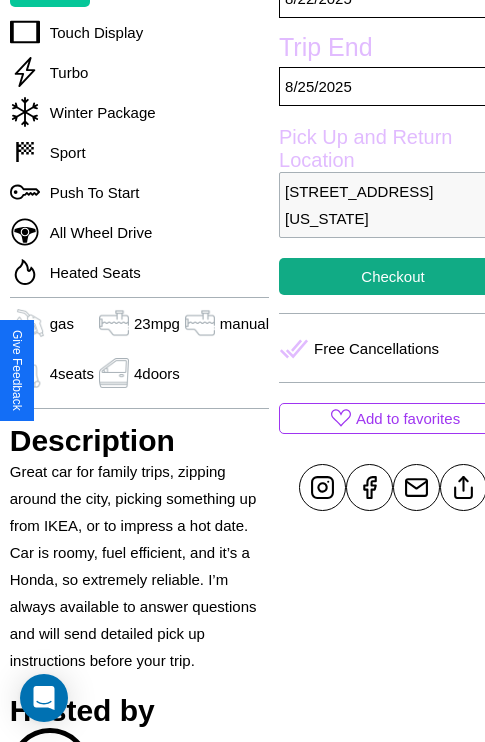 scroll, scrollTop: 497, scrollLeft: 68, axis: both 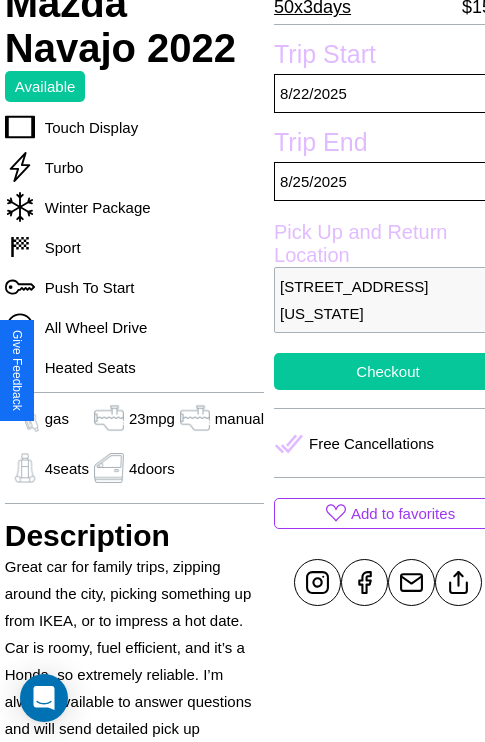 click on "Checkout" at bounding box center (388, 371) 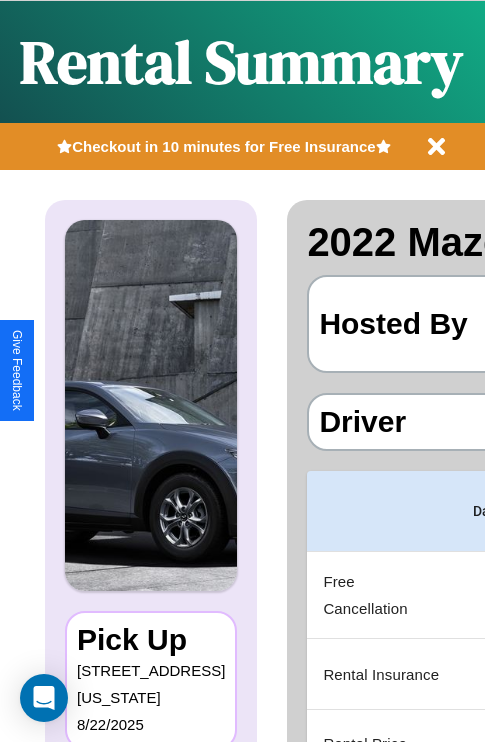 scroll, scrollTop: 0, scrollLeft: 378, axis: horizontal 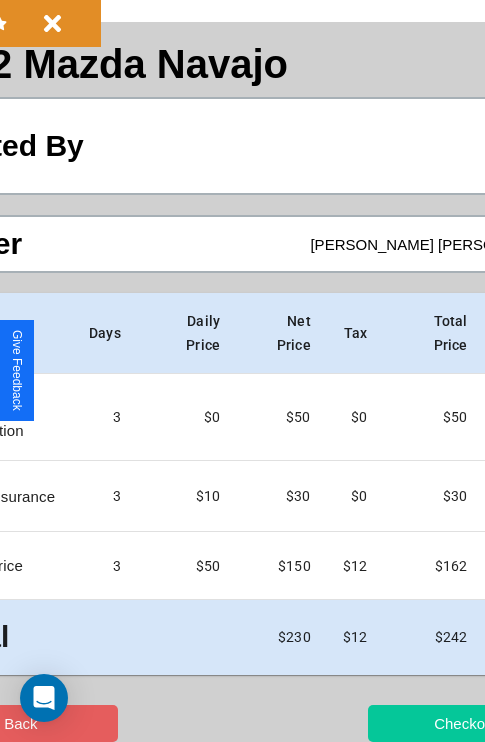 click on "Checkout" at bounding box center (465, 723) 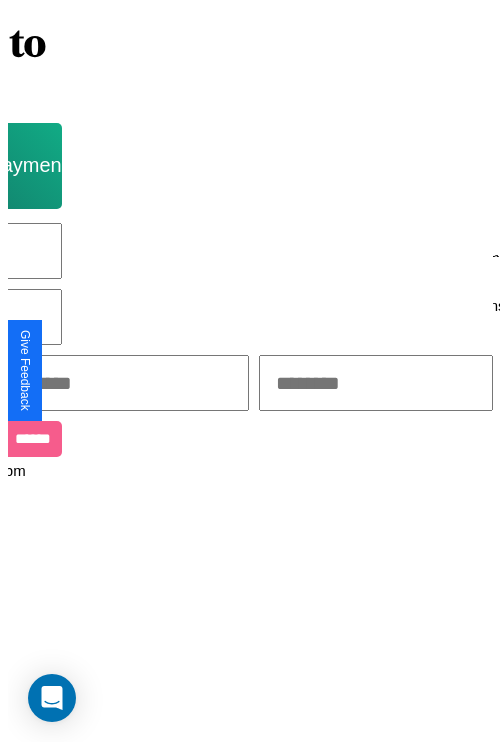 scroll, scrollTop: 0, scrollLeft: 0, axis: both 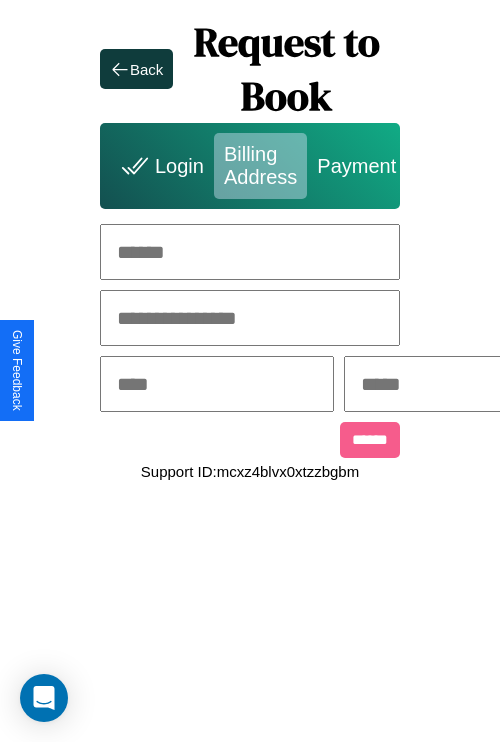 click at bounding box center [250, 252] 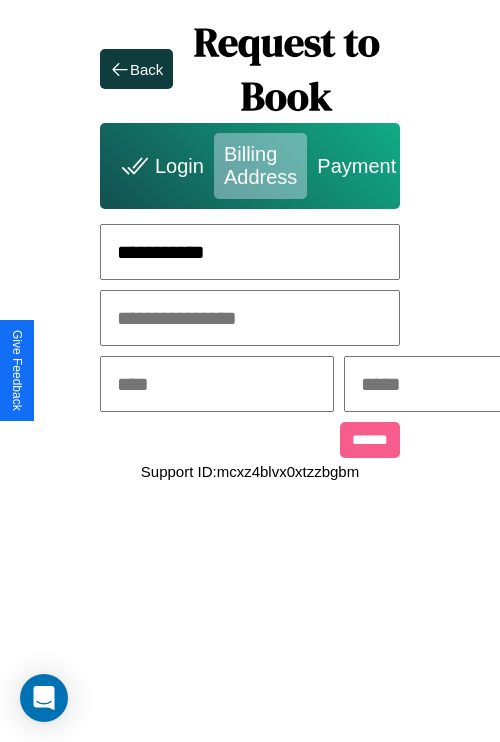 type on "**********" 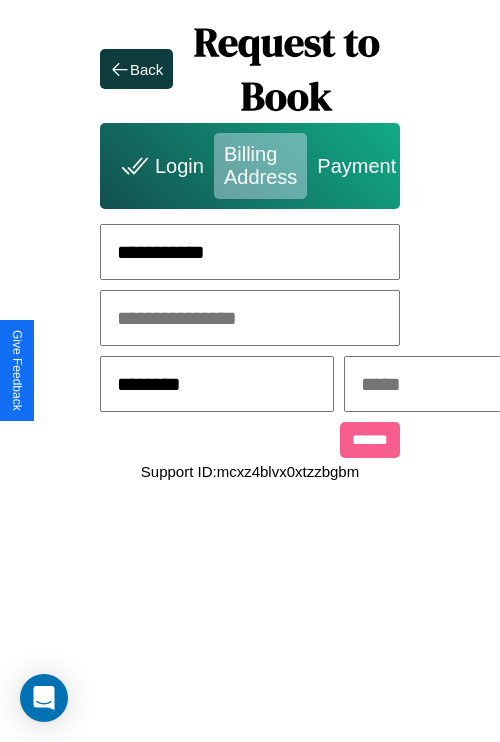 type on "********" 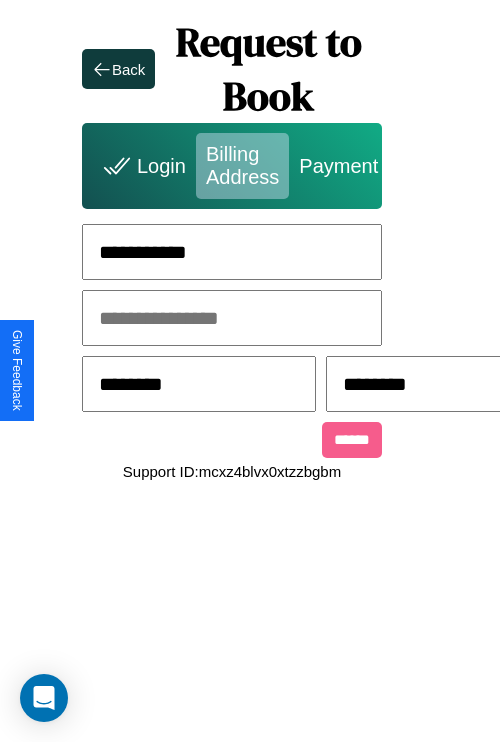 scroll, scrollTop: 0, scrollLeft: 517, axis: horizontal 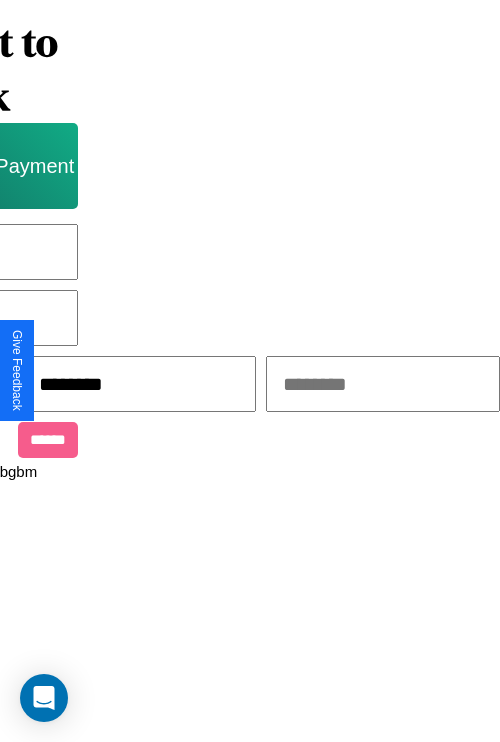 type on "********" 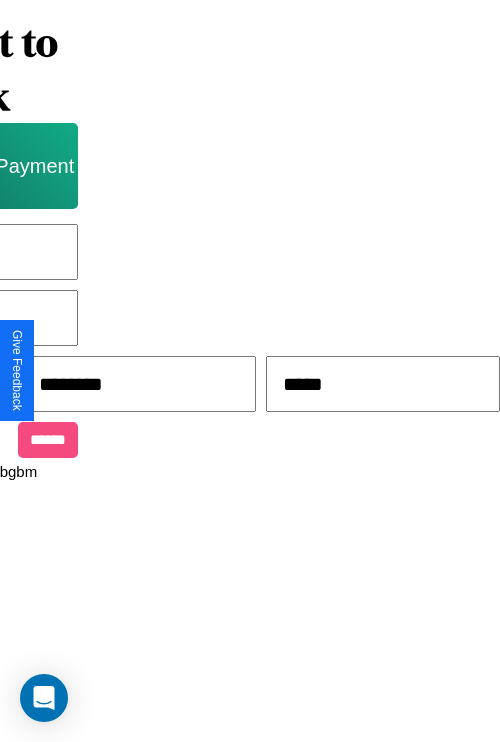 type on "*****" 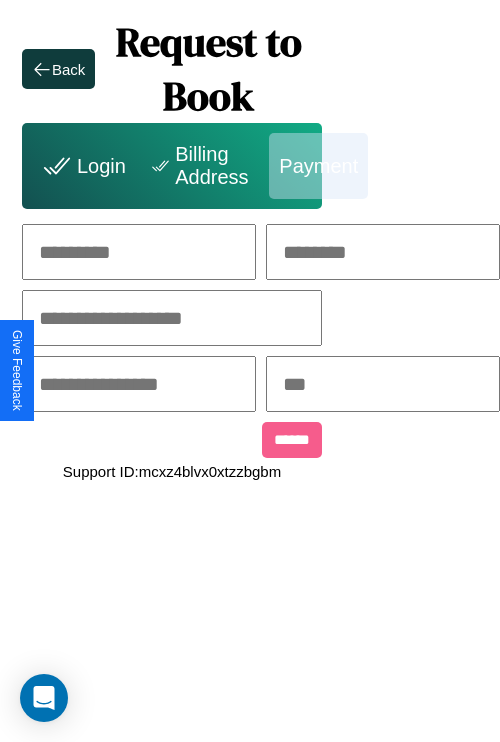 click at bounding box center (139, 252) 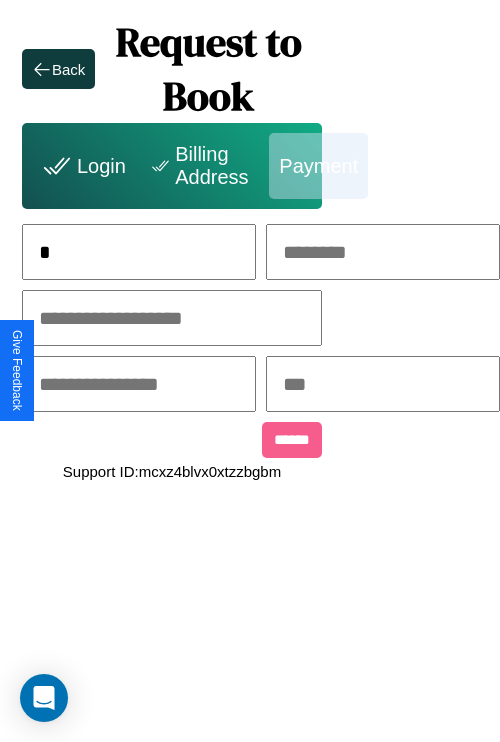 scroll, scrollTop: 0, scrollLeft: 131, axis: horizontal 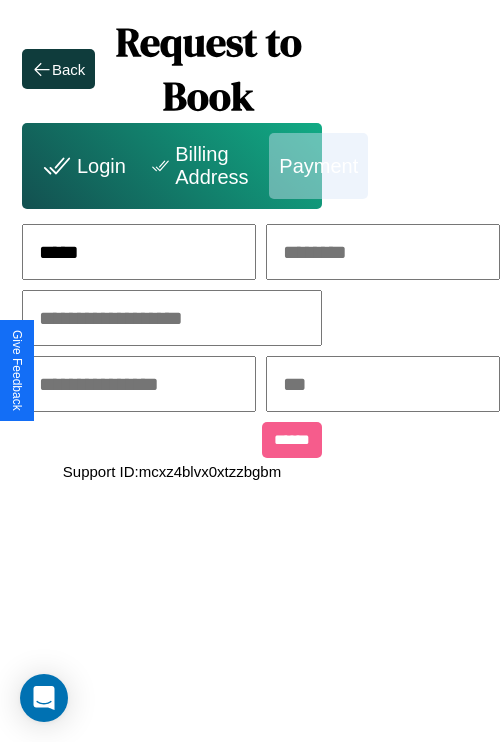 type on "*****" 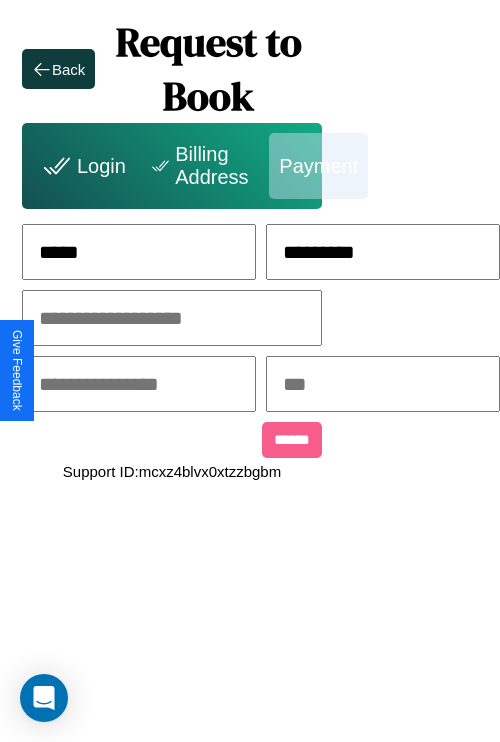 type on "*********" 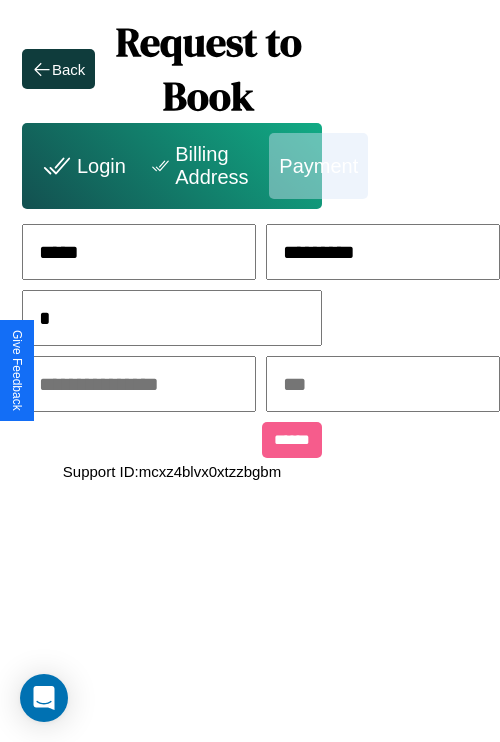 scroll, scrollTop: 0, scrollLeft: 128, axis: horizontal 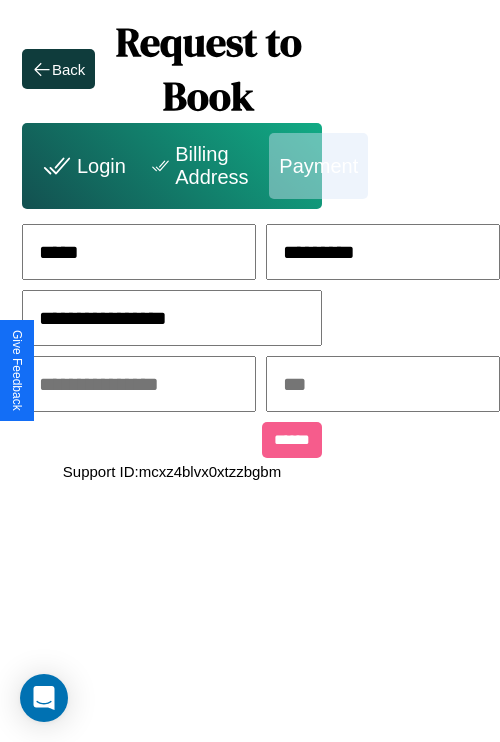 type on "**********" 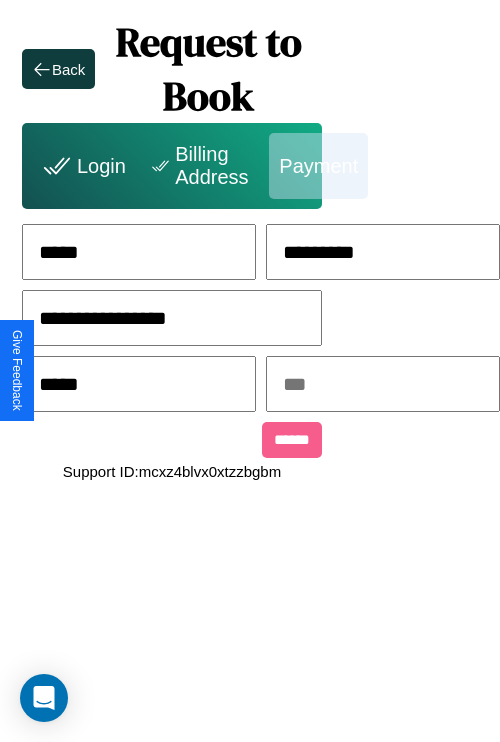 type on "*****" 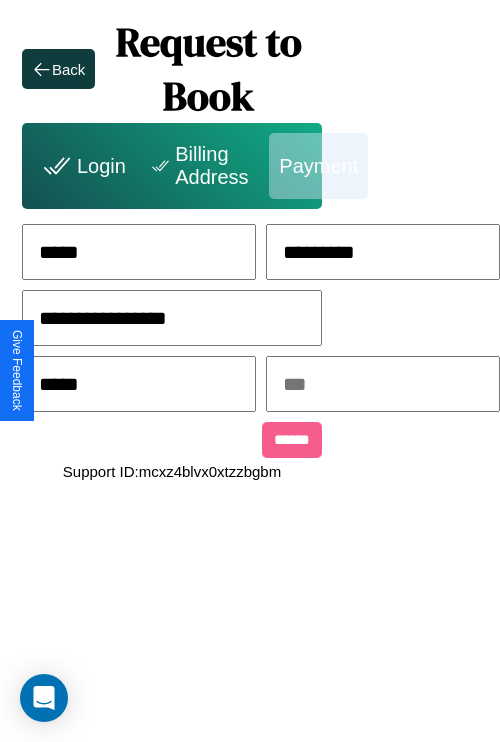 click at bounding box center (383, 384) 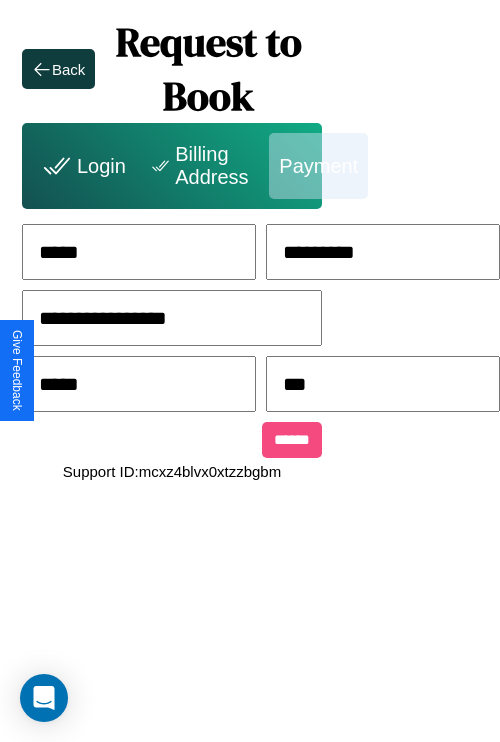 type on "***" 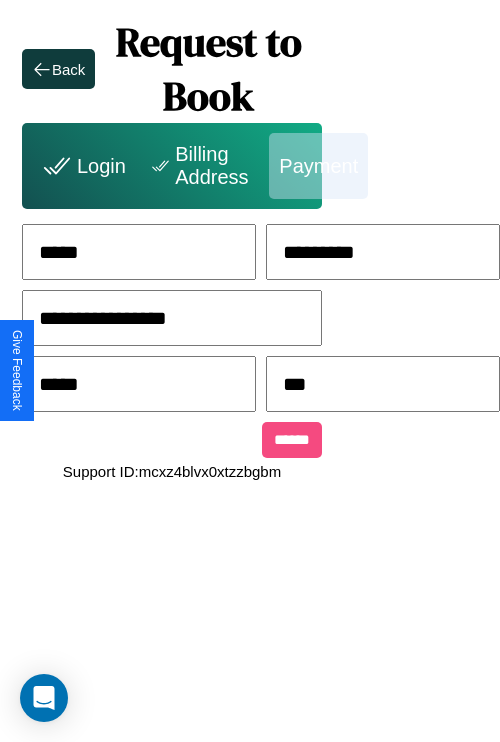 click on "******" at bounding box center [292, 440] 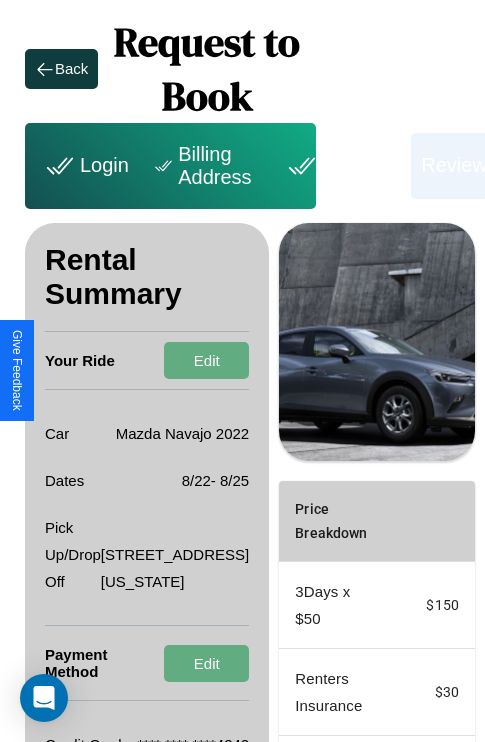 scroll, scrollTop: 382, scrollLeft: 72, axis: both 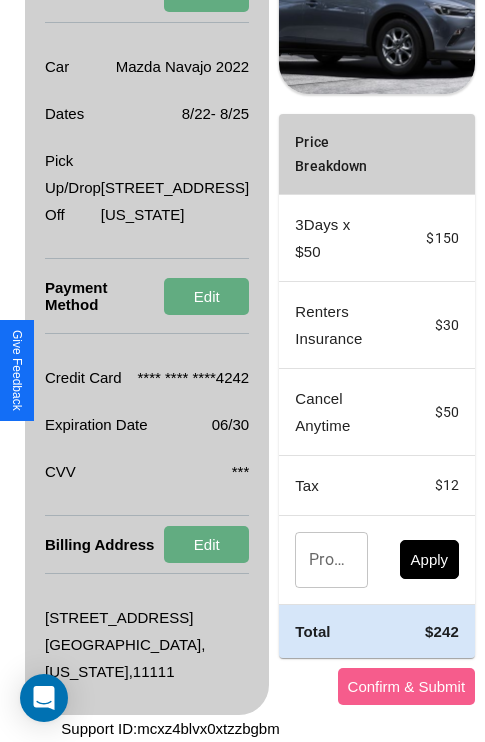 click on "Promo Code" at bounding box center (320, 560) 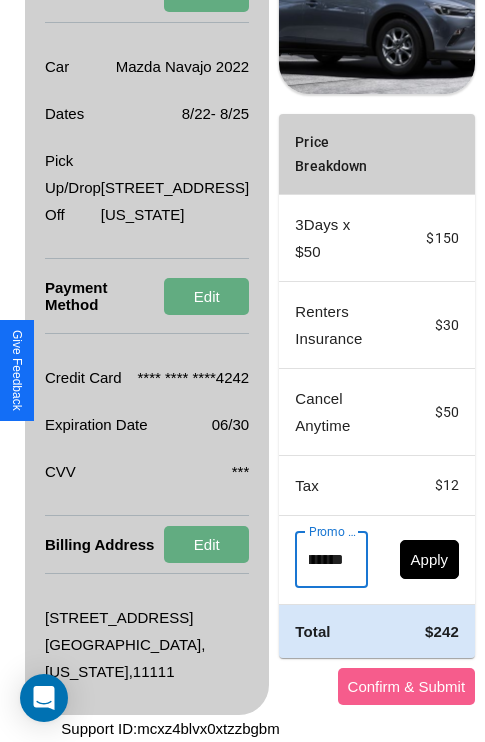scroll, scrollTop: 0, scrollLeft: 50, axis: horizontal 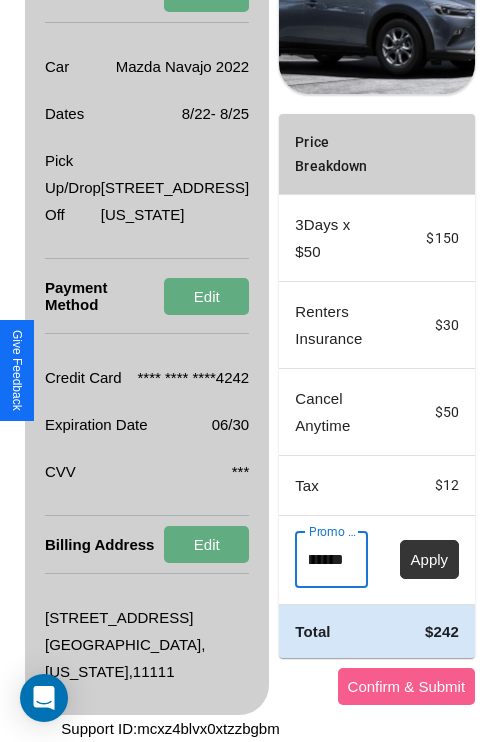 type on "********" 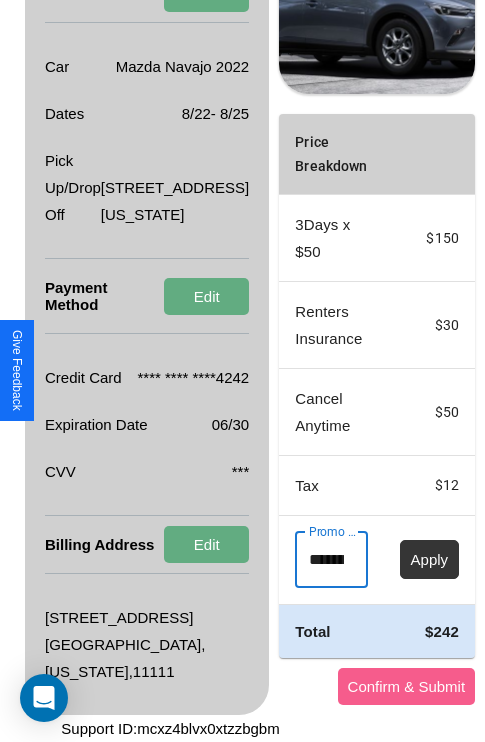 click on "Apply" at bounding box center (430, 559) 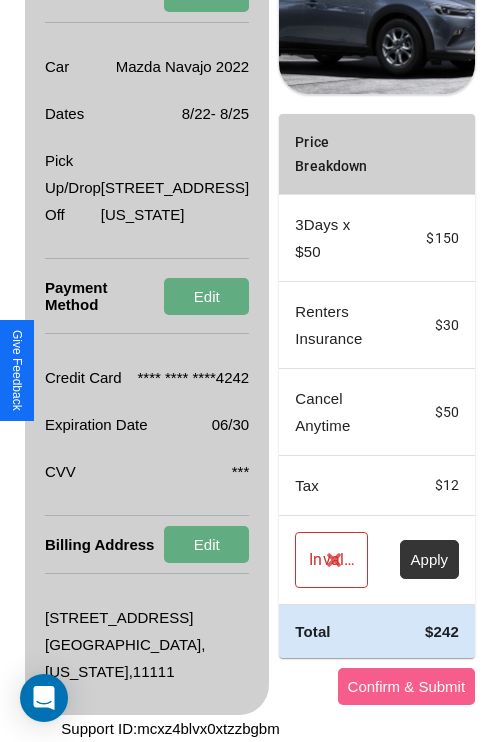 scroll, scrollTop: 536, scrollLeft: 72, axis: both 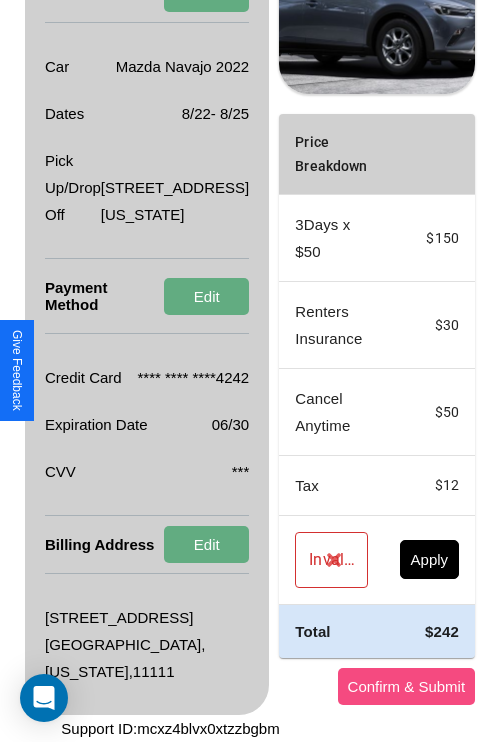 click on "Confirm & Submit" at bounding box center [407, 686] 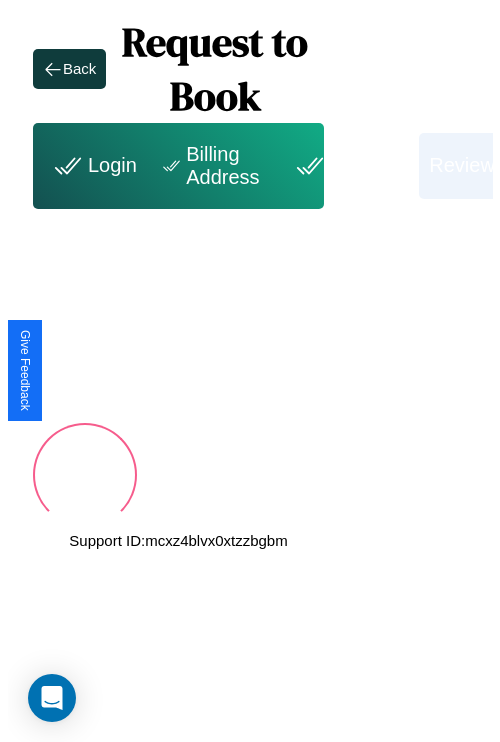 scroll, scrollTop: 0, scrollLeft: 72, axis: horizontal 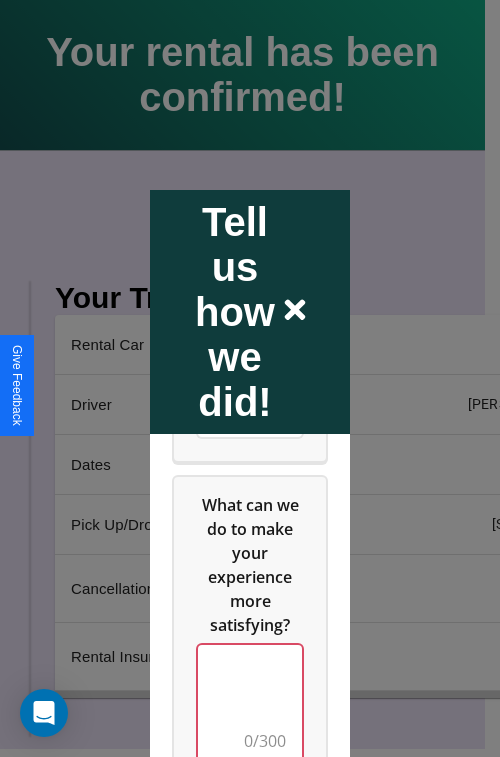 click at bounding box center [250, 704] 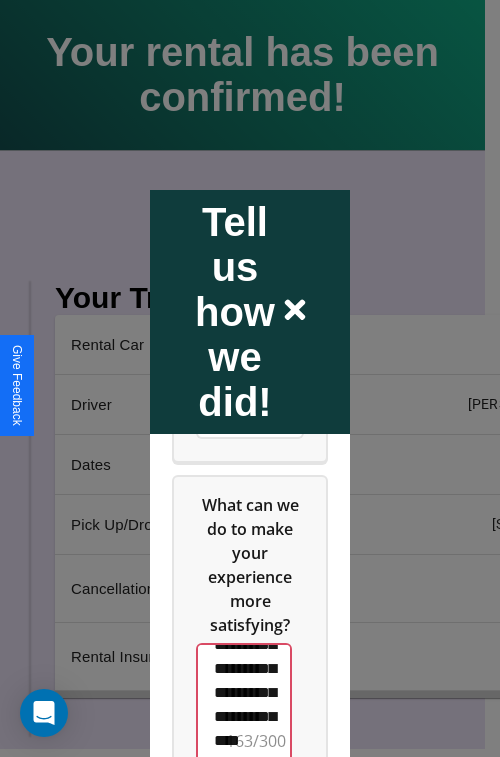 scroll, scrollTop: 708, scrollLeft: 0, axis: vertical 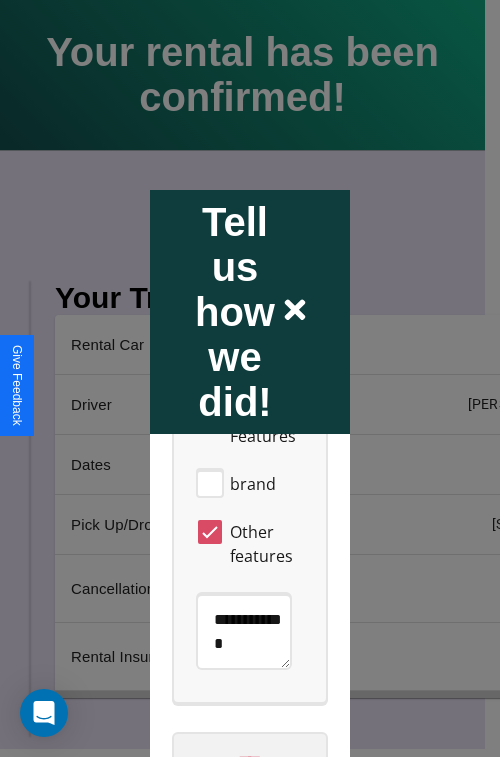 type on "**********" 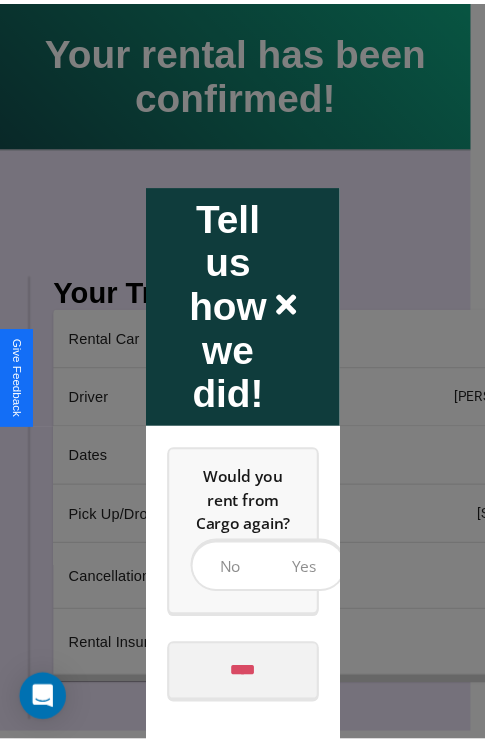scroll, scrollTop: 0, scrollLeft: 0, axis: both 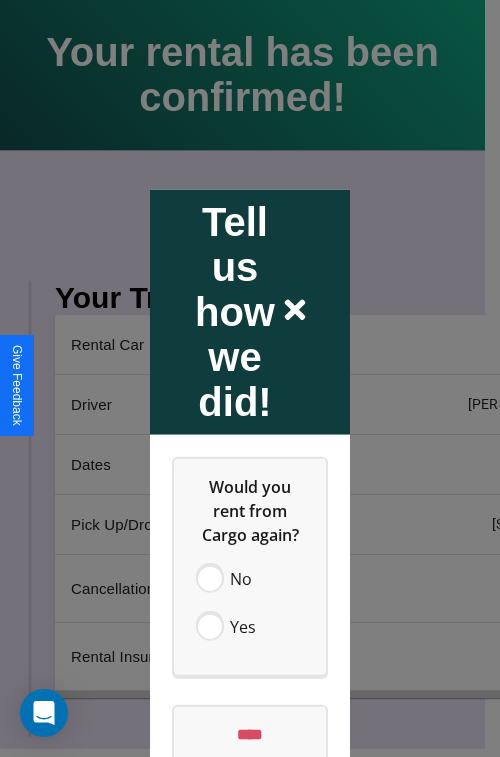 click at bounding box center [250, 378] 